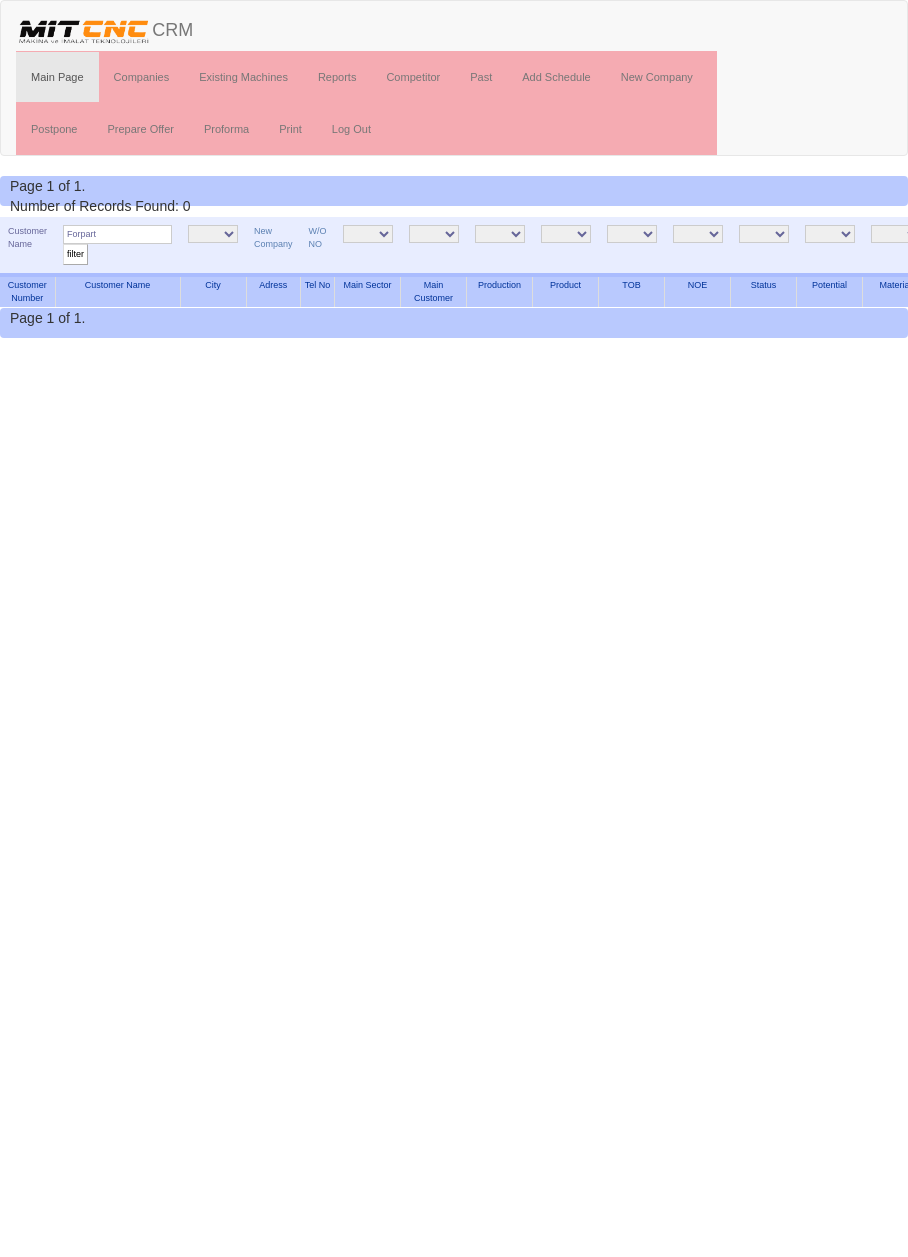 scroll, scrollTop: 0, scrollLeft: 0, axis: both 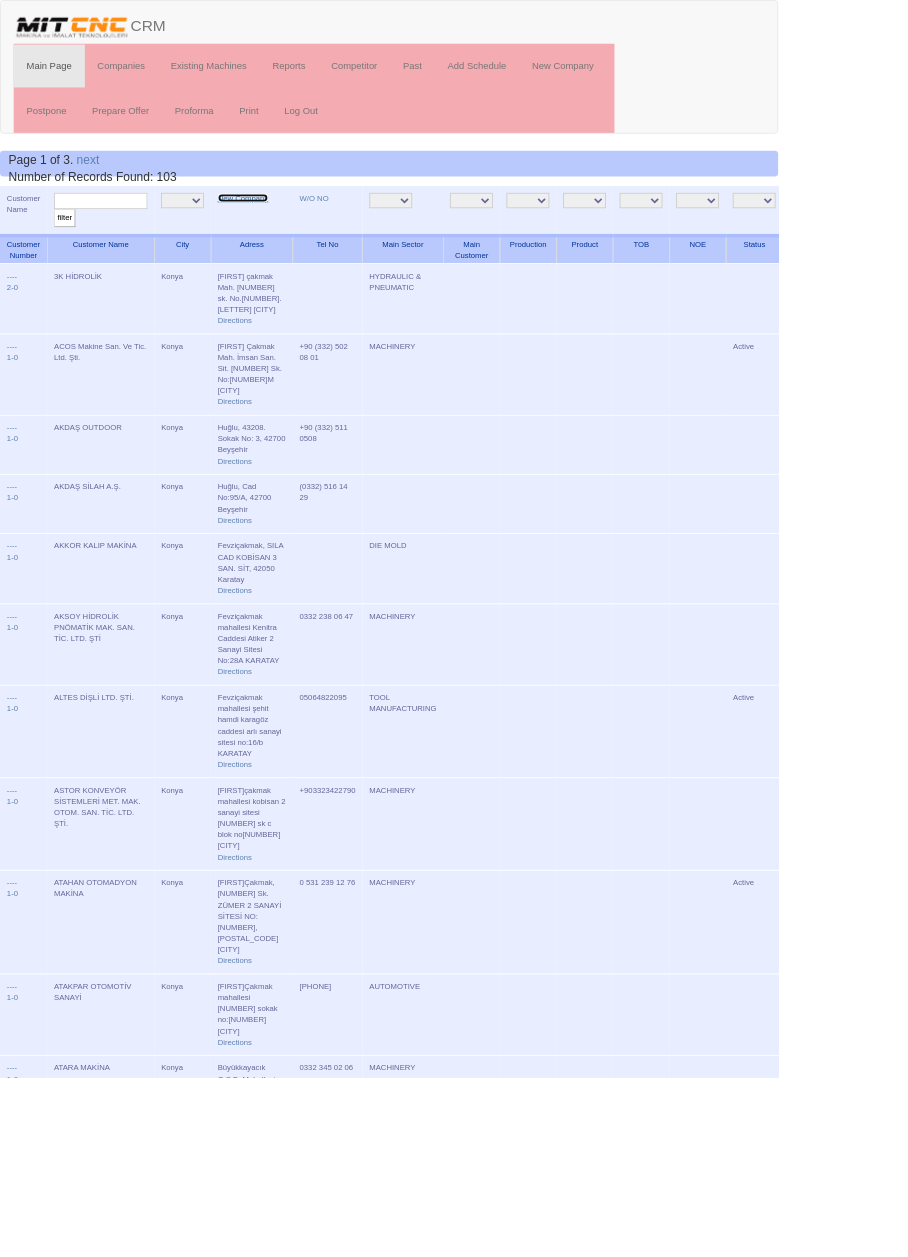 click on "New Company" at bounding box center (283, 231) 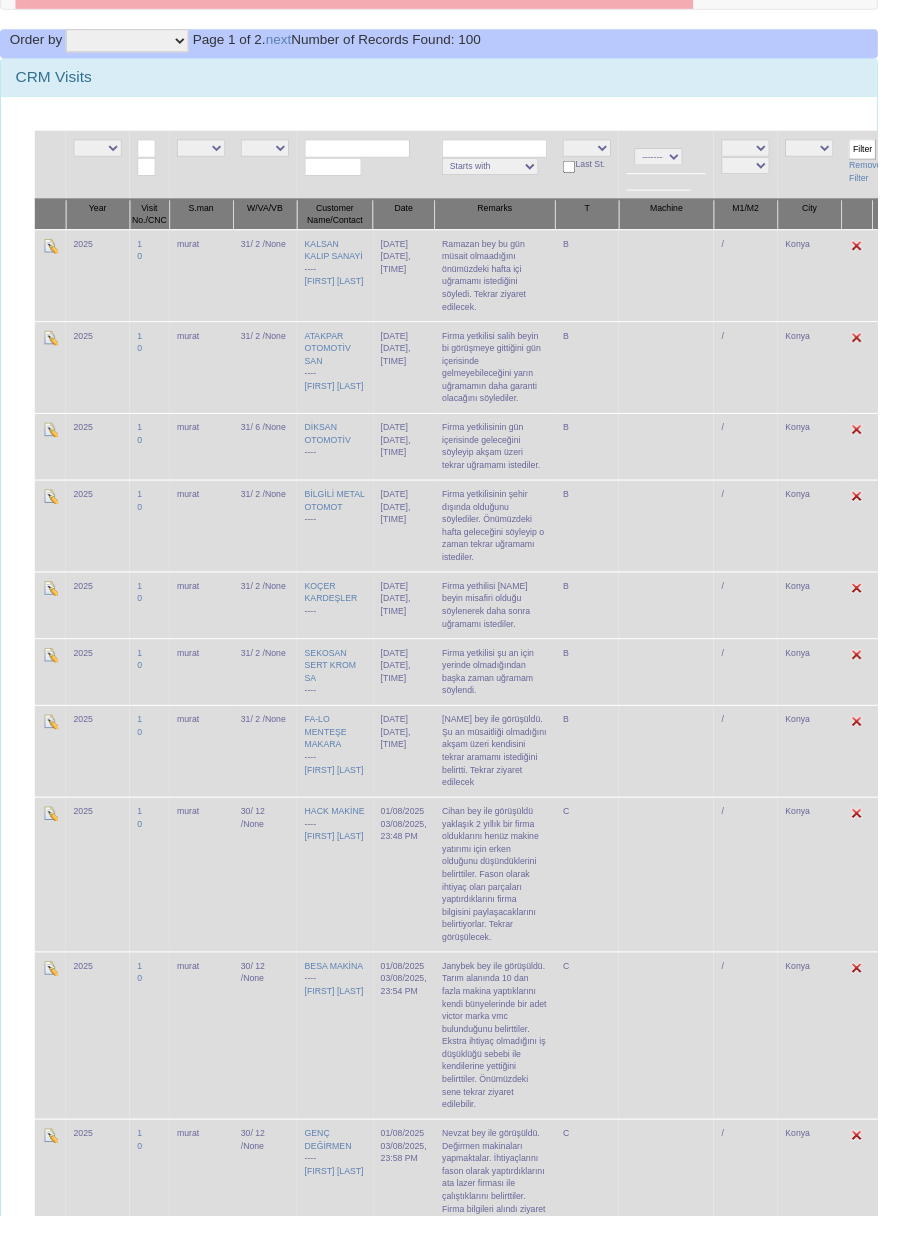 scroll, scrollTop: 149, scrollLeft: 0, axis: vertical 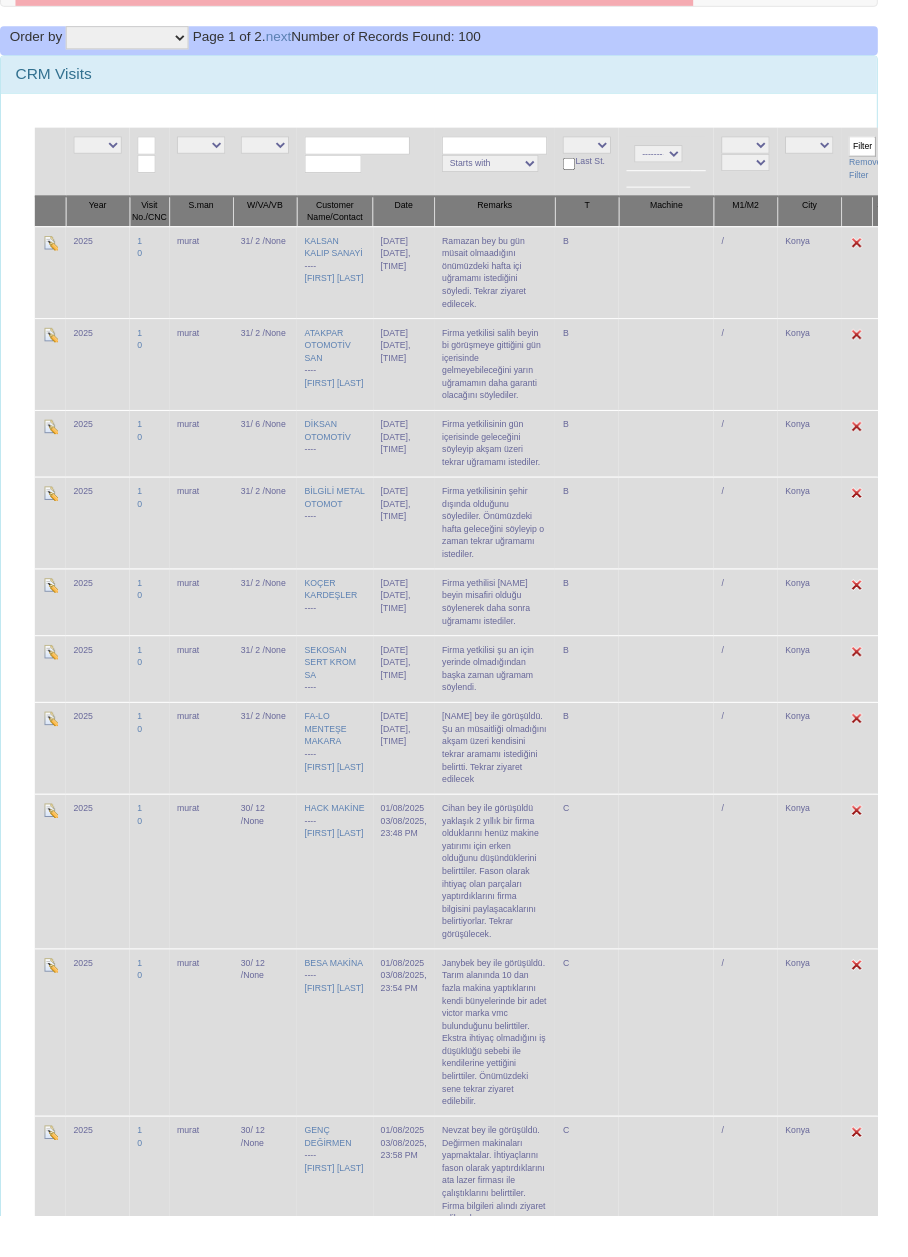 click on "CRM Visits" at bounding box center [454, 77] 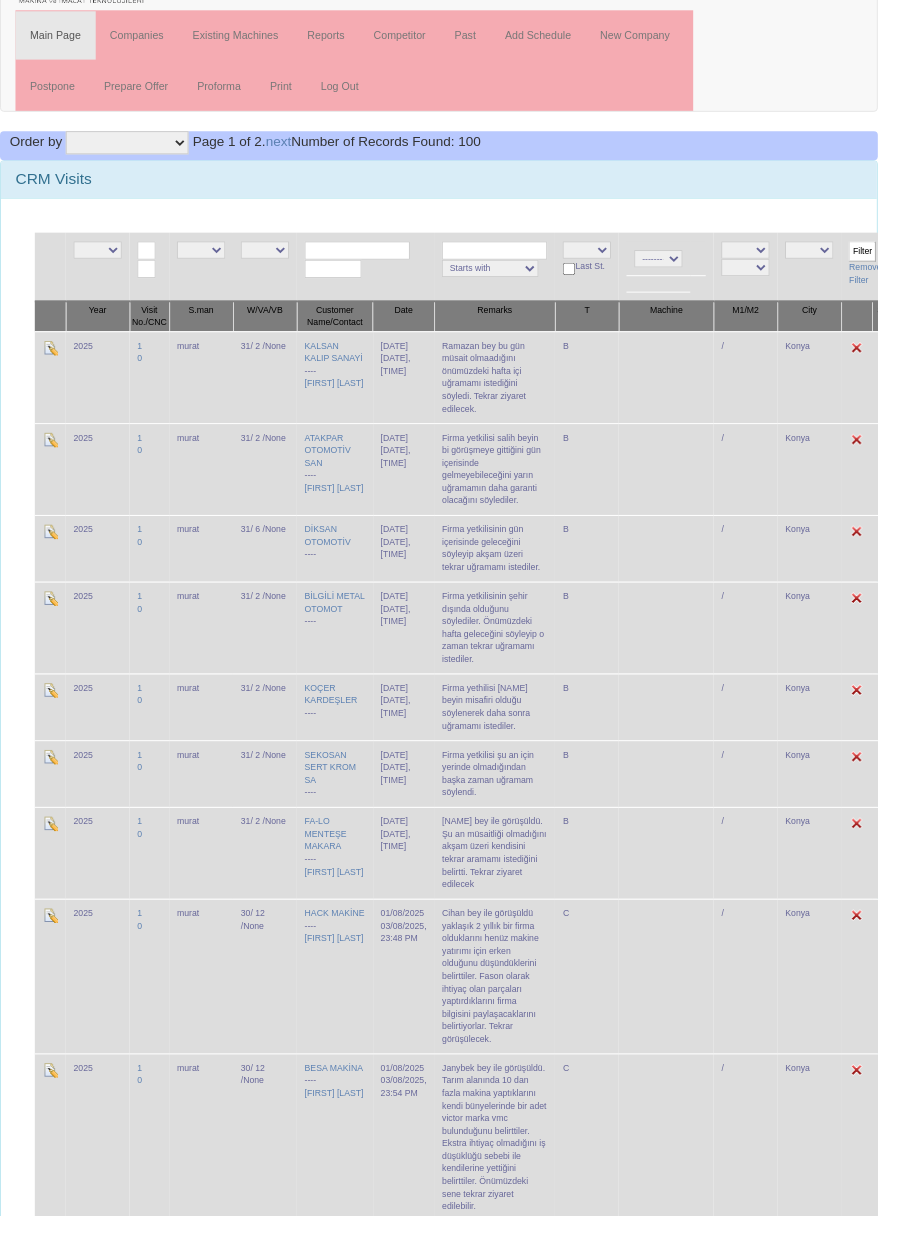 scroll, scrollTop: 0, scrollLeft: 0, axis: both 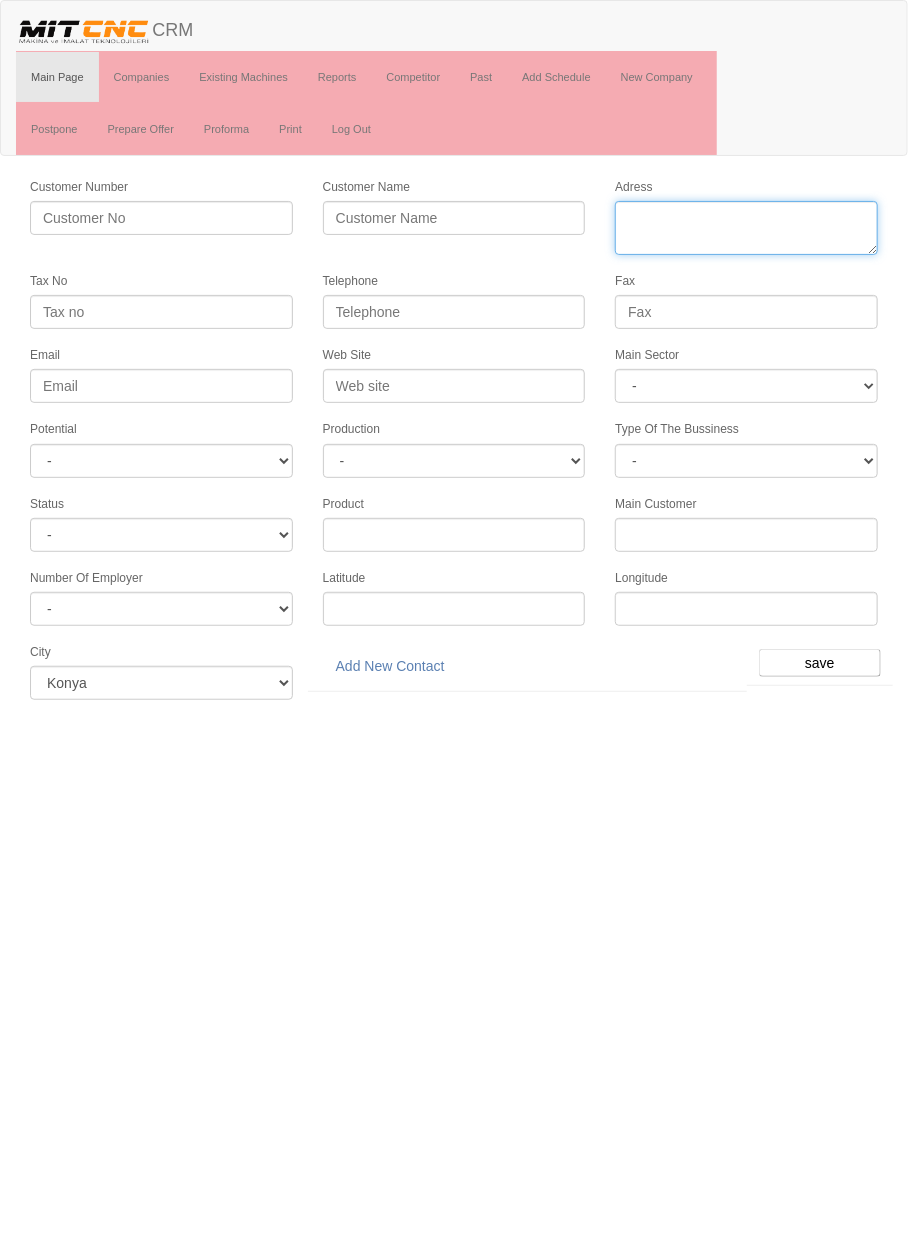 click on "Adress" at bounding box center [746, 228] 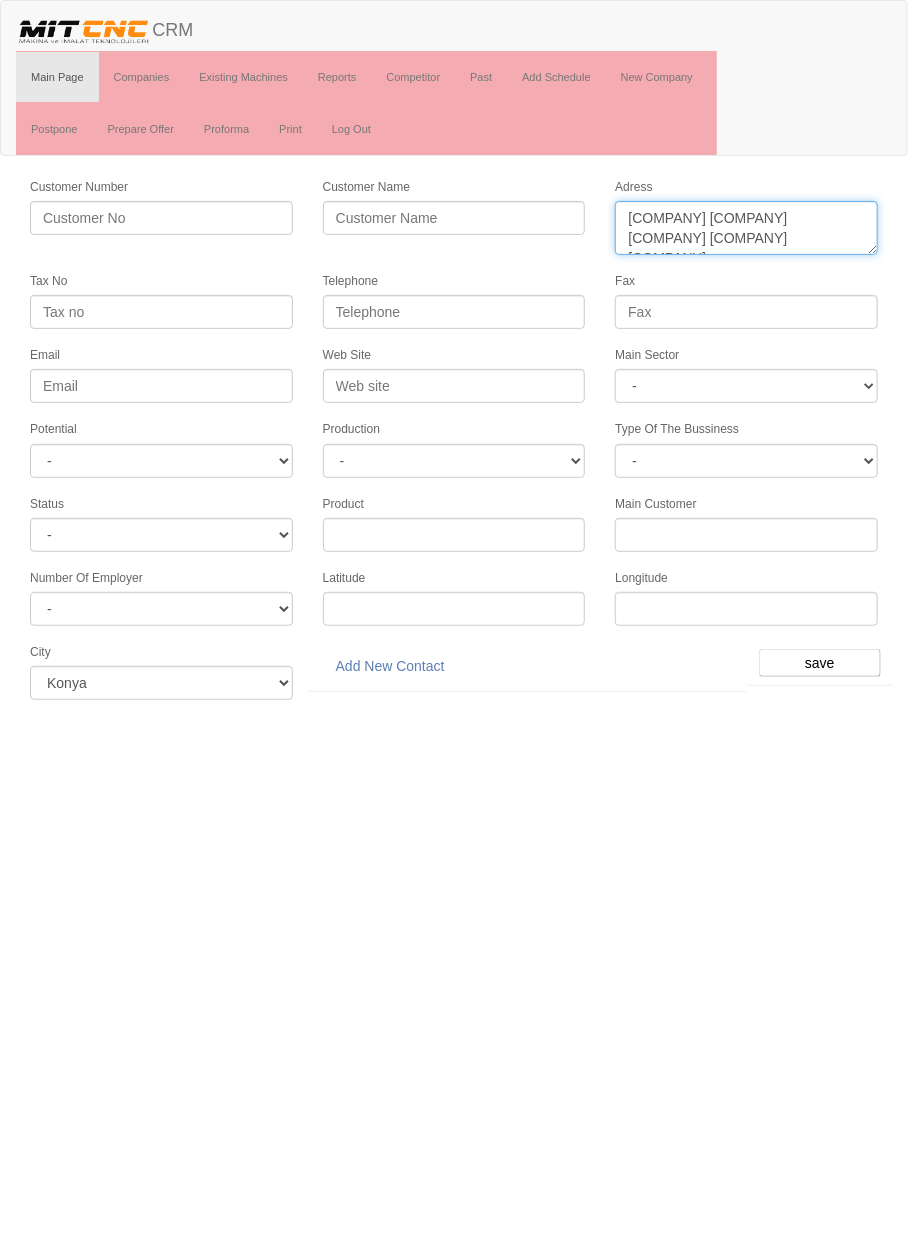 type on "[COMPANY] [COMPANY] [COMPANY] [COMPANY] [COMPANY]" 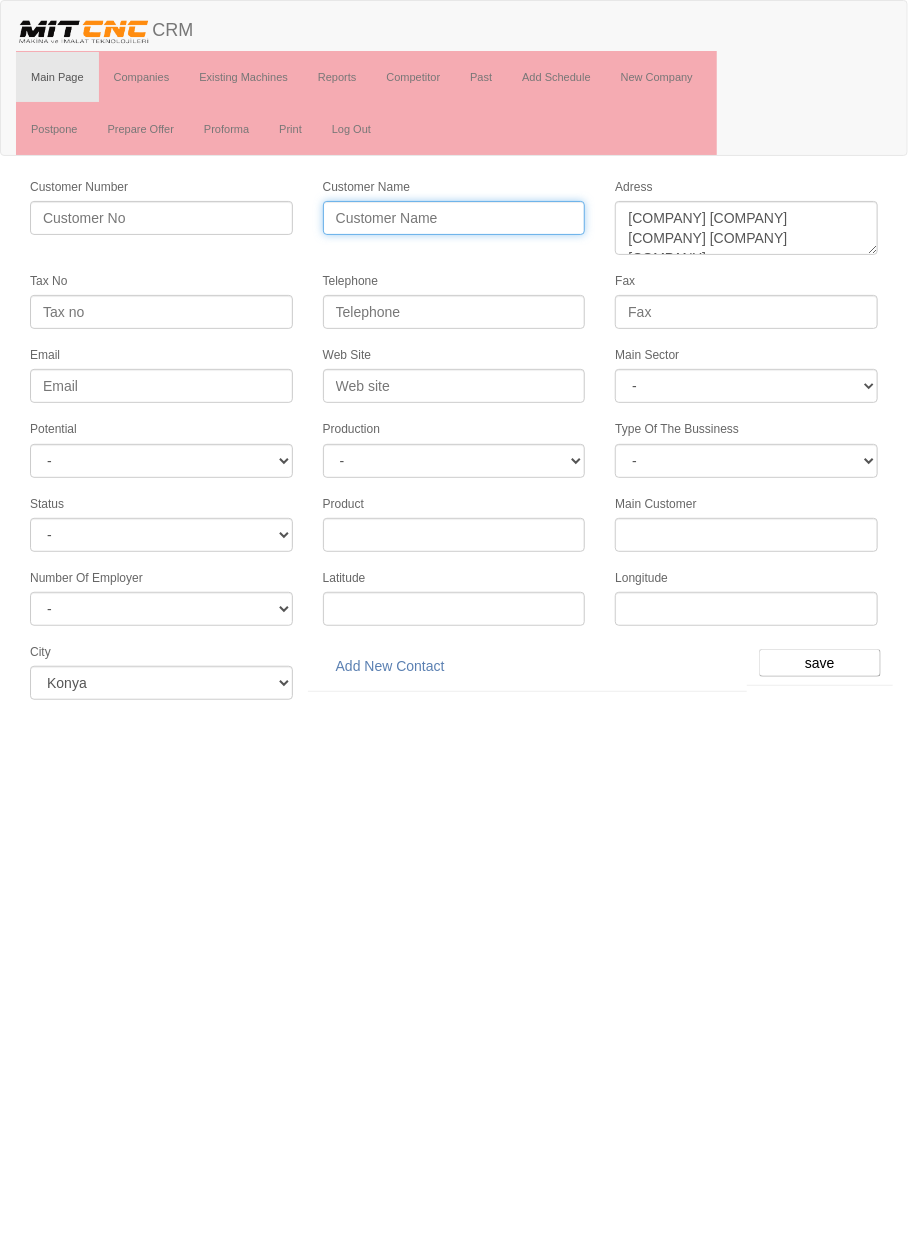 click on "Customer Name" at bounding box center (454, 218) 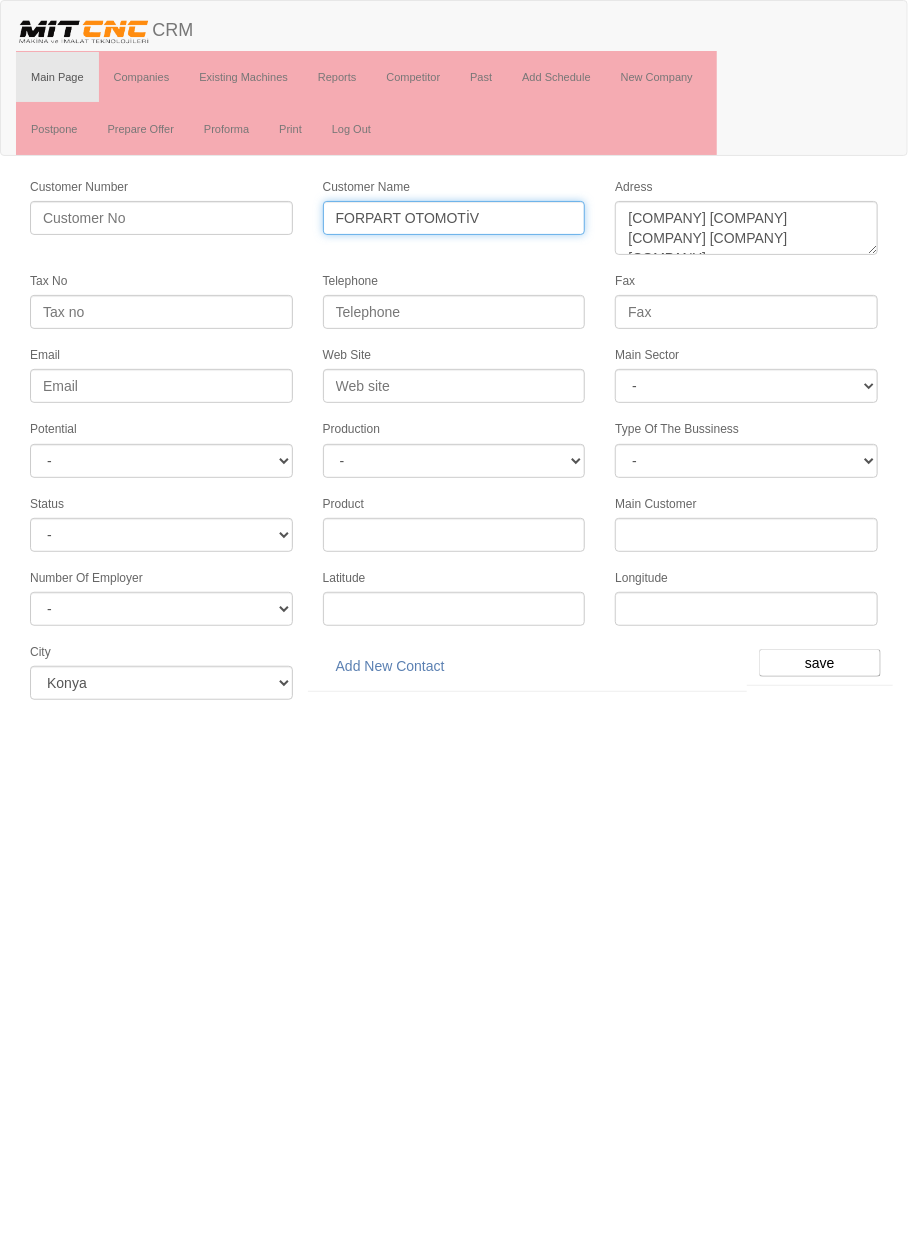 type on "FORPART OTOMOTİV" 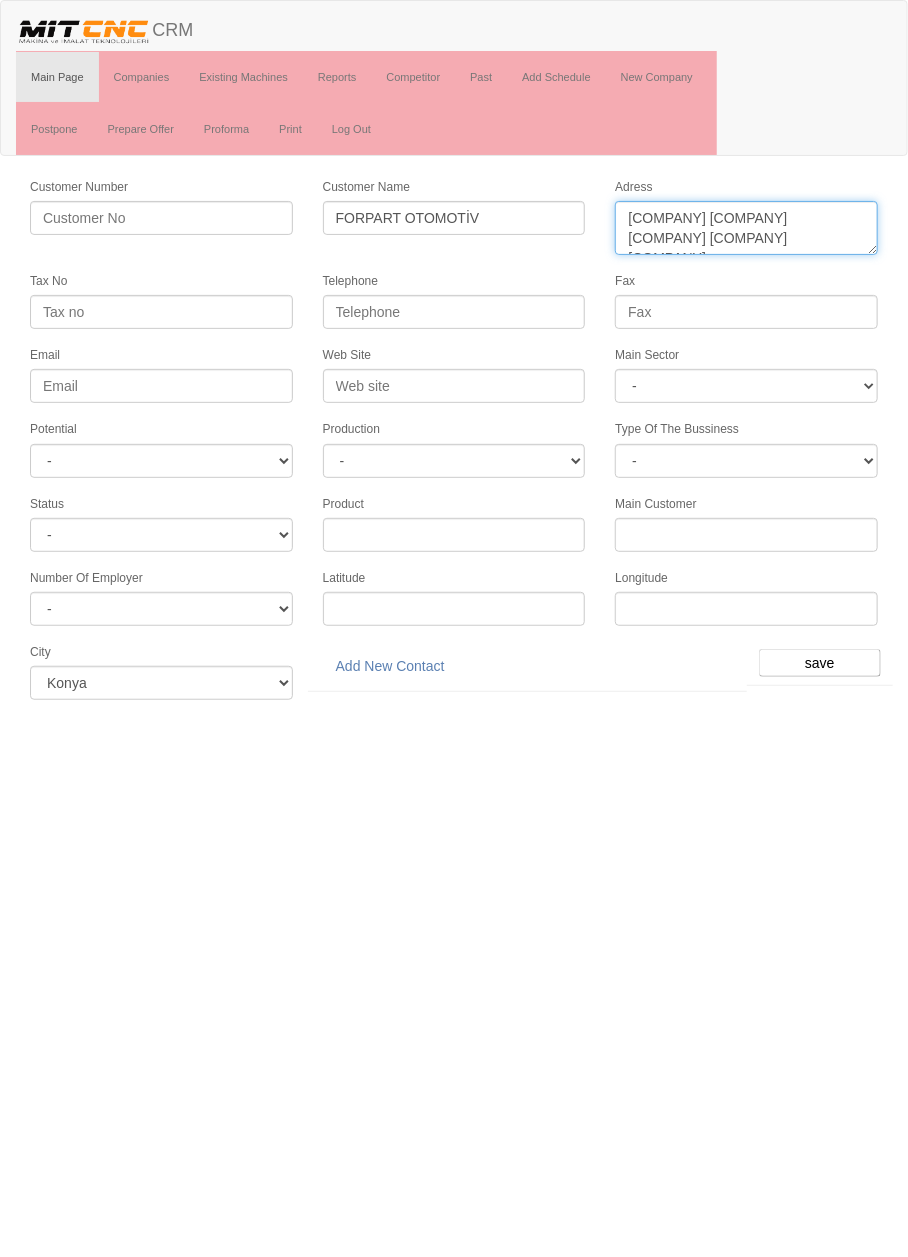 click on "Adress" at bounding box center [746, 228] 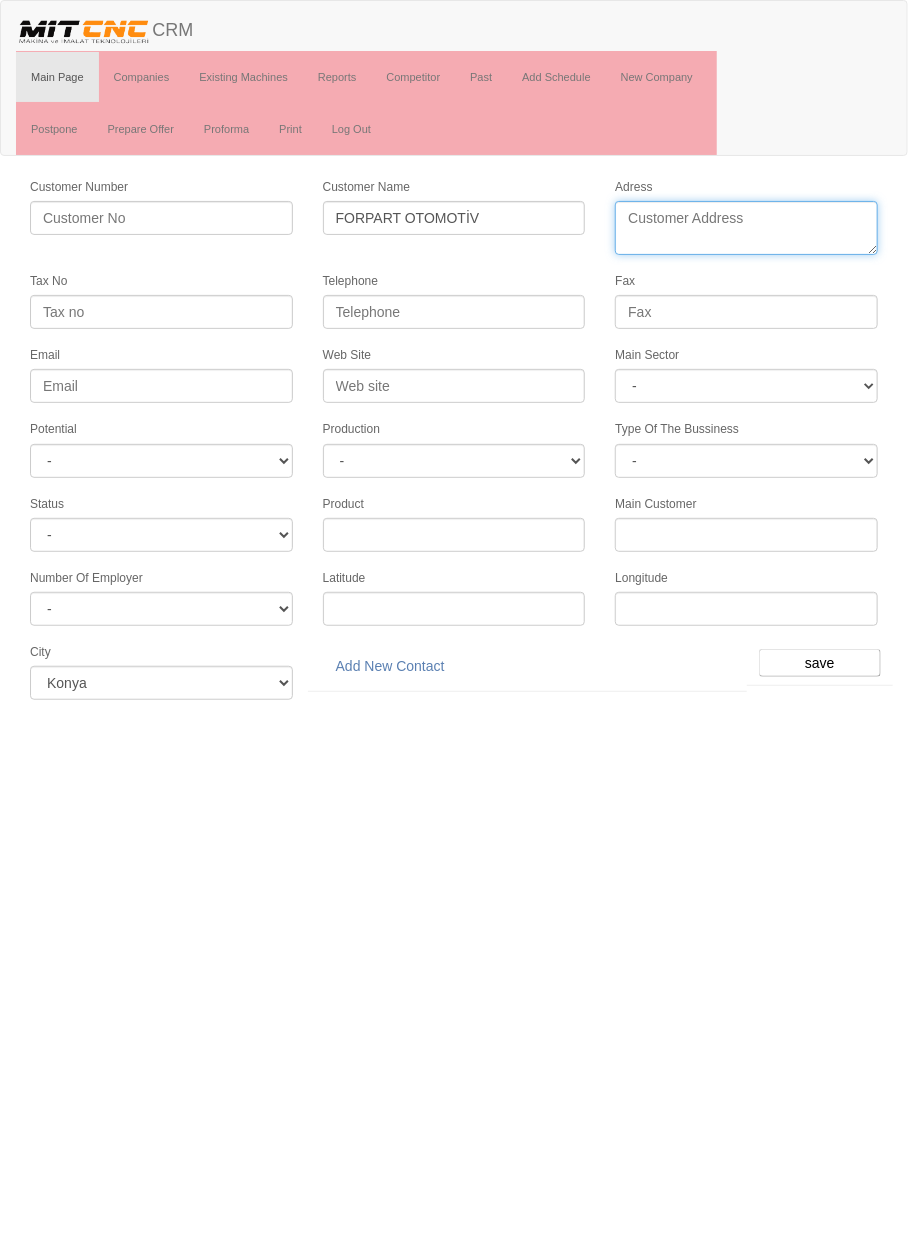 paste on "FATİH MAH. KORAY SOK. NO:28/1 SELÇUKLU - SELÇUKLU" 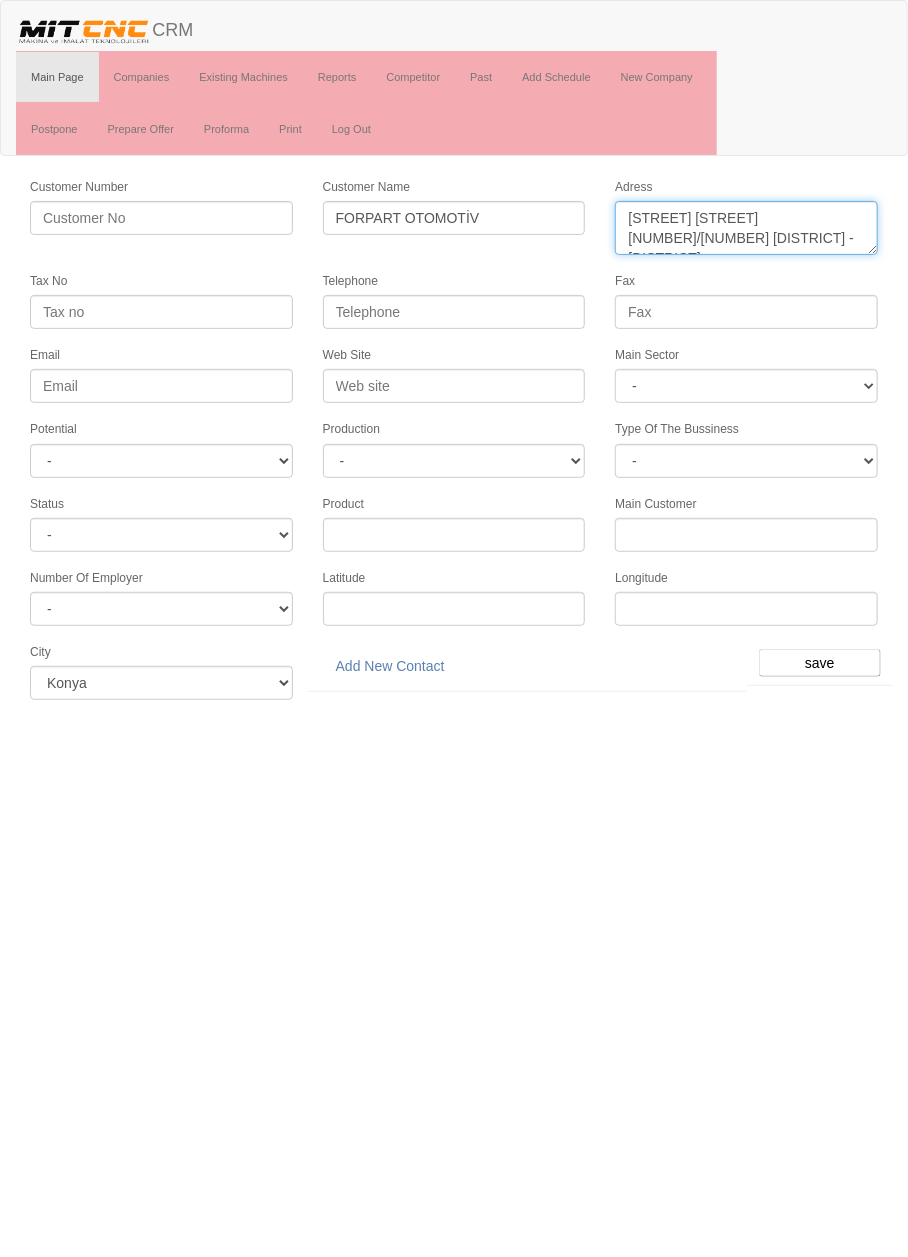 type on "FATİH MAH. KORAY SOK. NO:28/1 SELÇUKLU - SELÇUKLU" 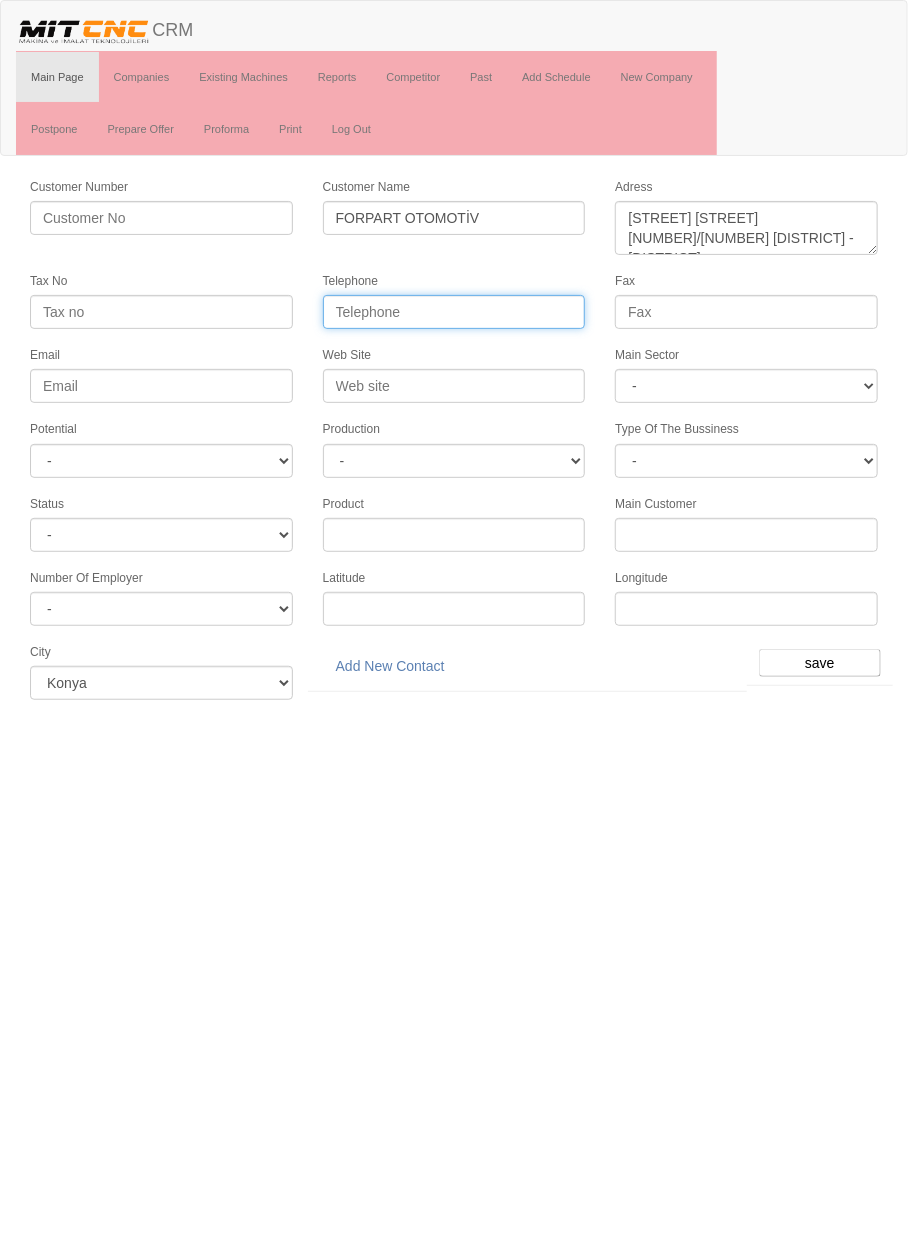click on "Telephone" at bounding box center (454, 312) 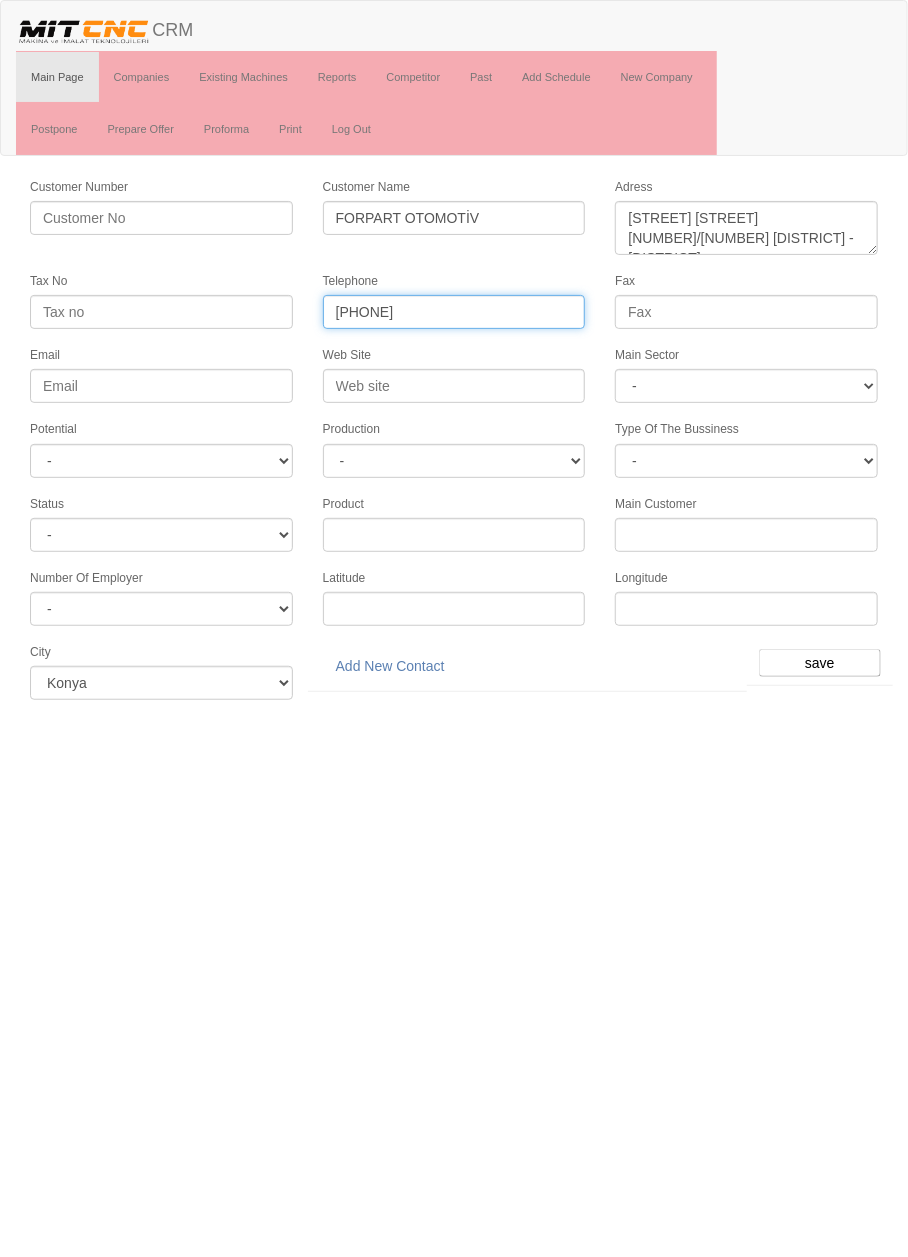 click on "+905324756893" at bounding box center [454, 312] 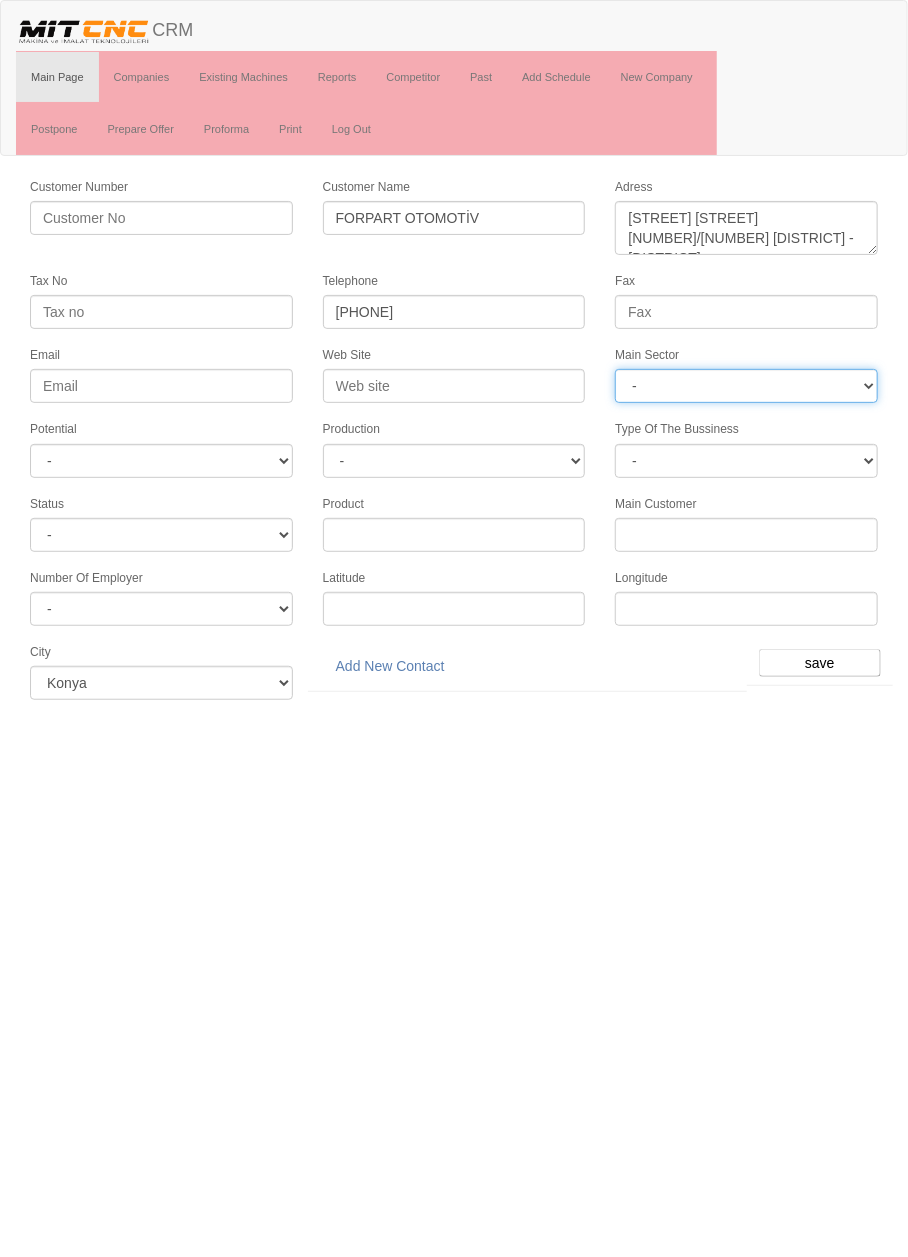 click on "-
DIE MOLD
MACHINERY
DEFENCE
ELECTRICAL COMPONENTS
MEDICAL
TOOL MANUFACTURING
JEWELERY
AGRICULTURE
AUTOMOTIVE
WHITE GOODS
HYDRAULIC & PNEUMATIC
CASTING
STAMPING DIE
AEROSPACE
CONSTRUCTION MAC.
GEN. PART. MAN.
EDUCATION
LASER POTENTIALS
FURNUTURE" at bounding box center [746, 386] 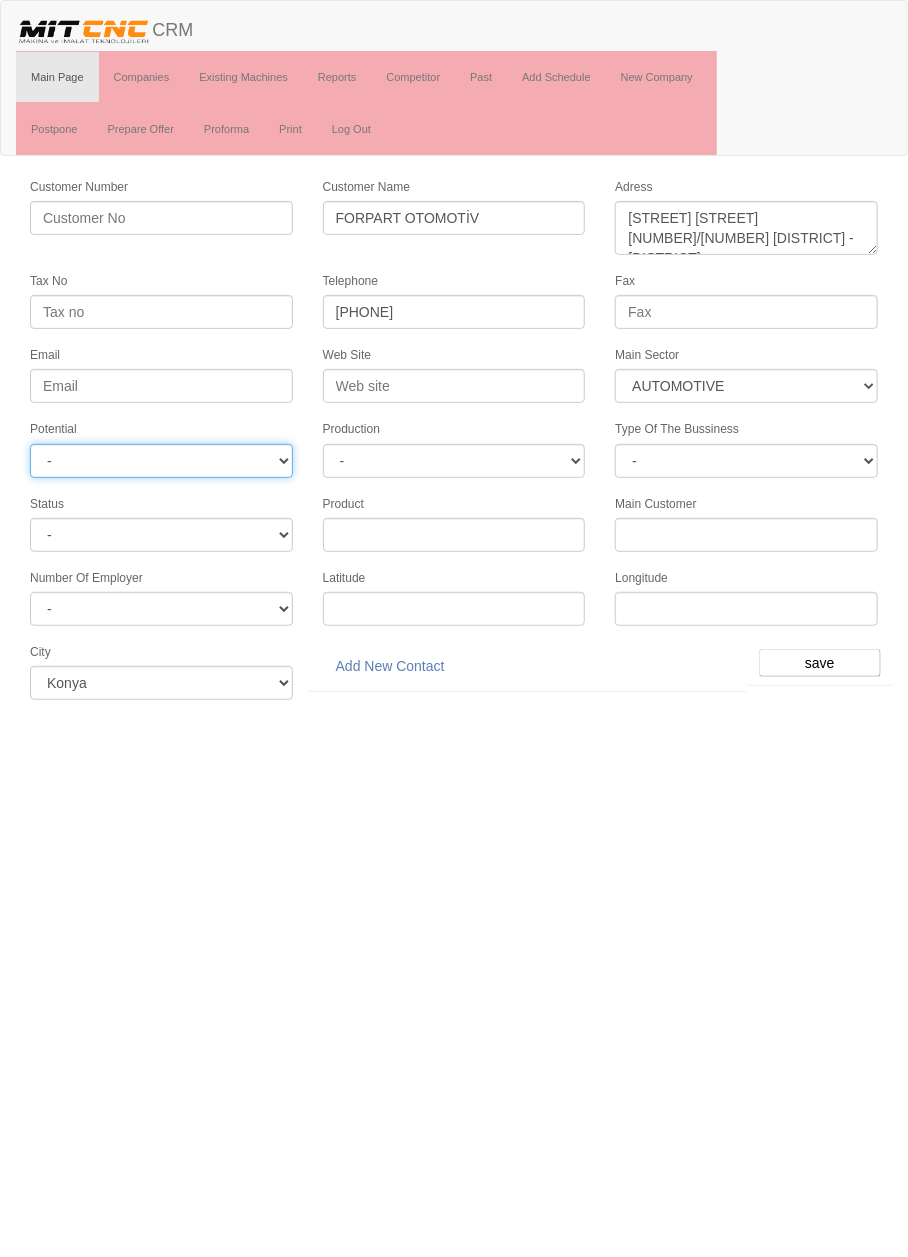click on "-
A1
A2
A3
B1
B2
B3
C1
C2
C3" at bounding box center (161, 461) 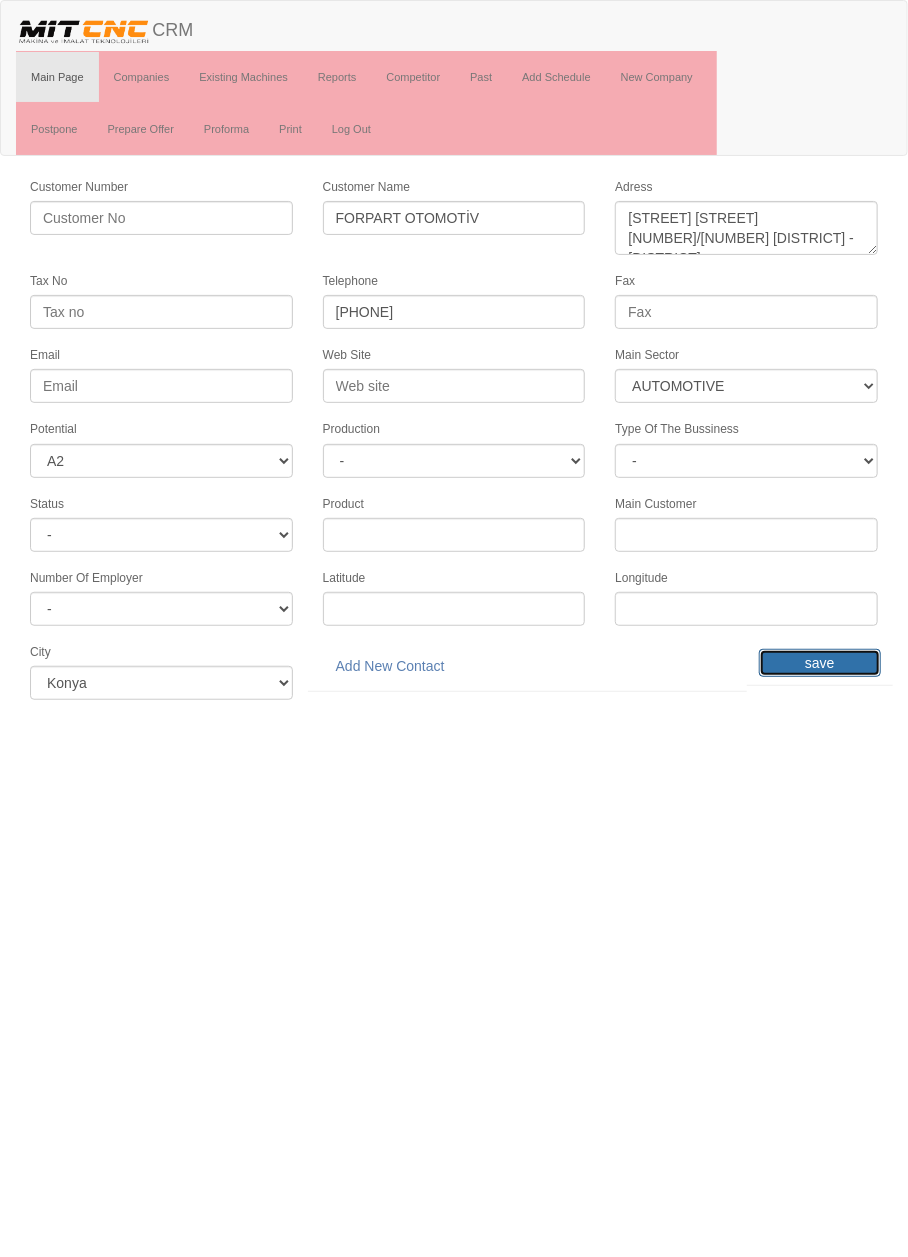 click on "save" at bounding box center [820, 663] 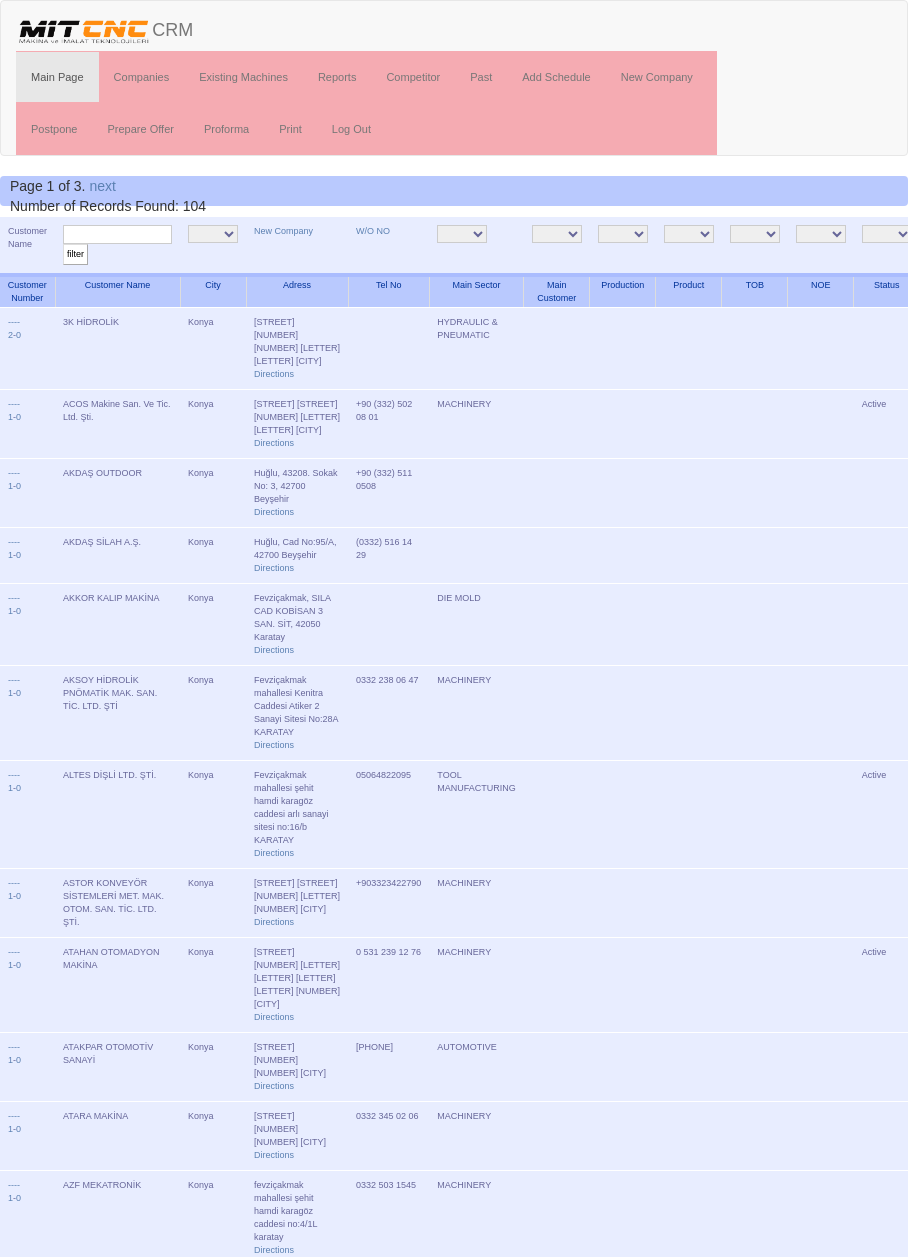 scroll, scrollTop: 0, scrollLeft: 0, axis: both 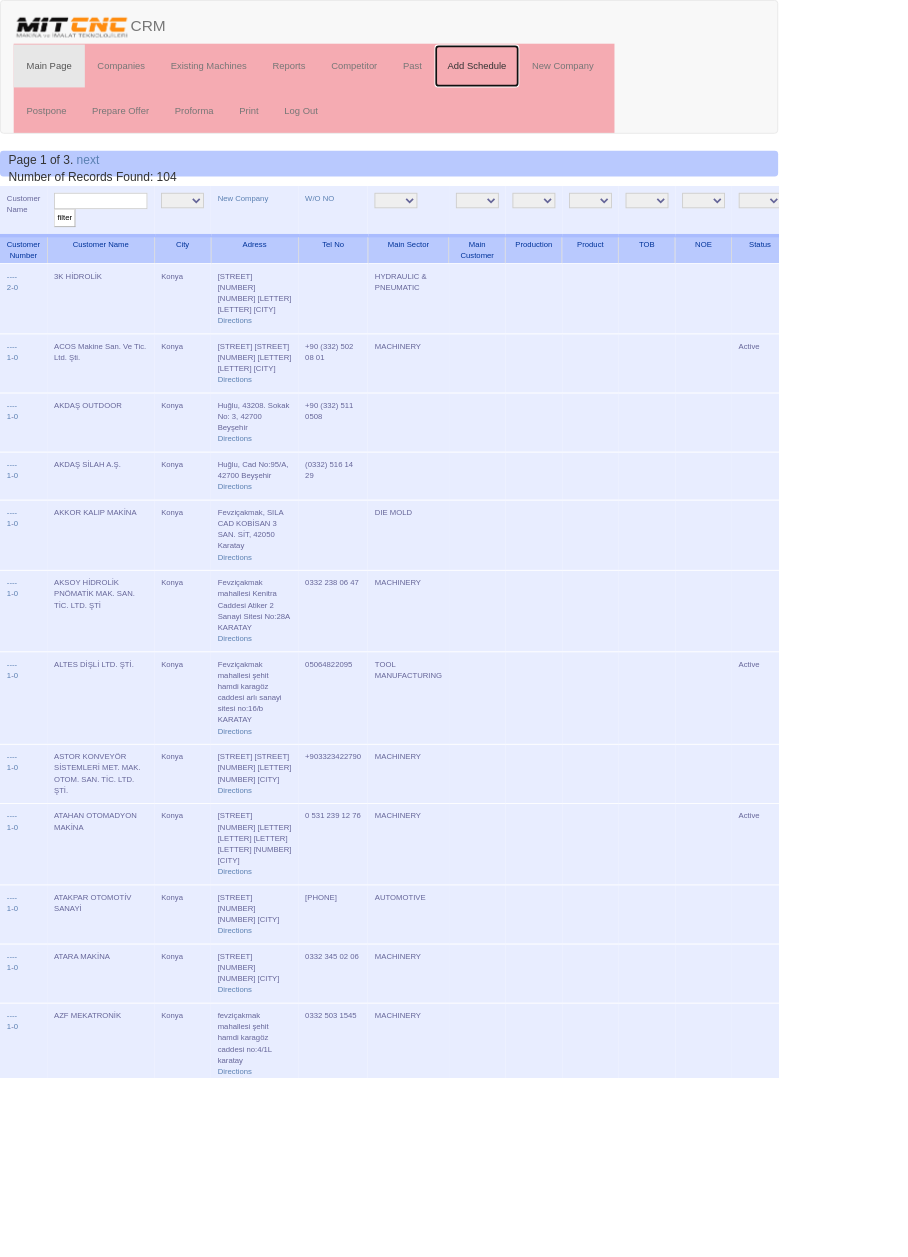 click on "Add Schedule" at bounding box center [556, 77] 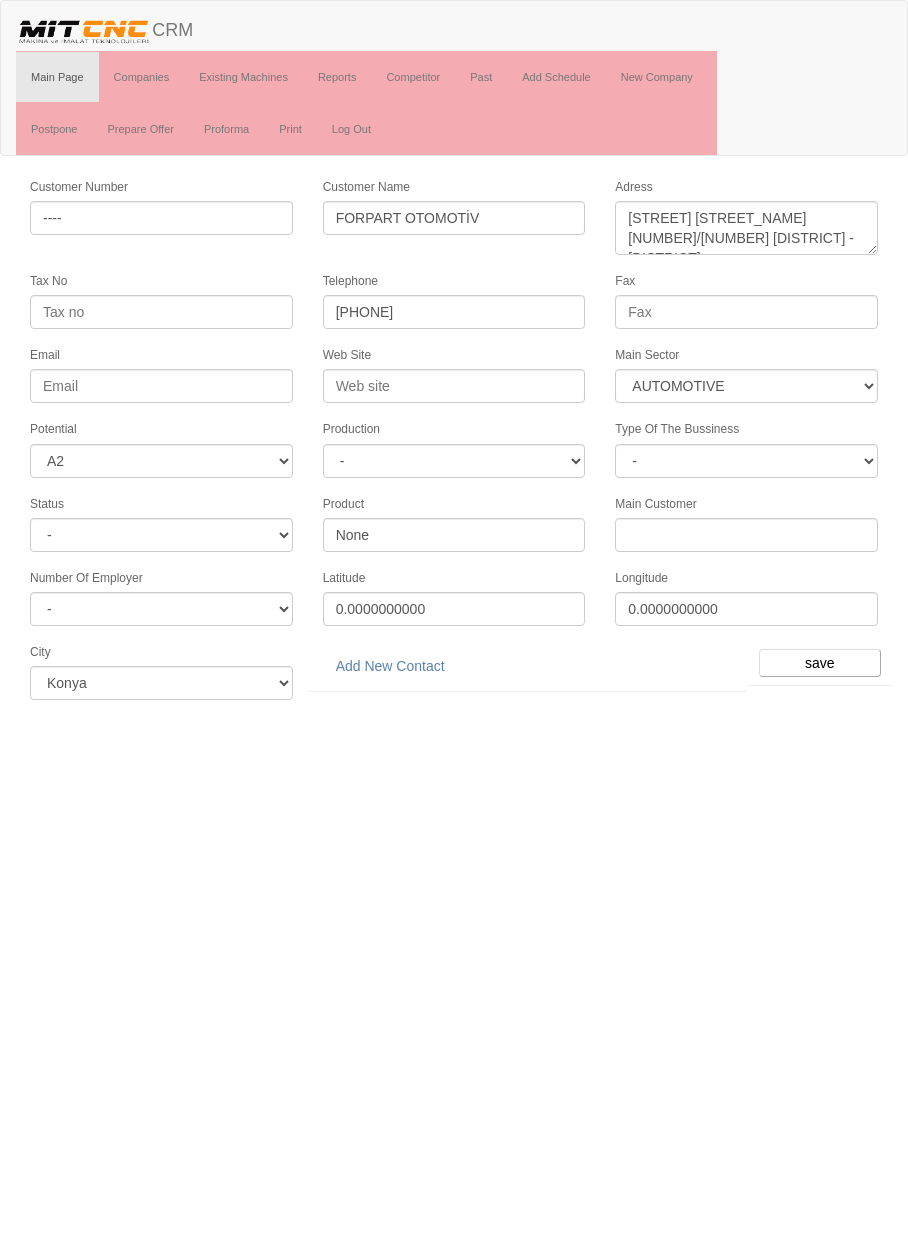 select on "370" 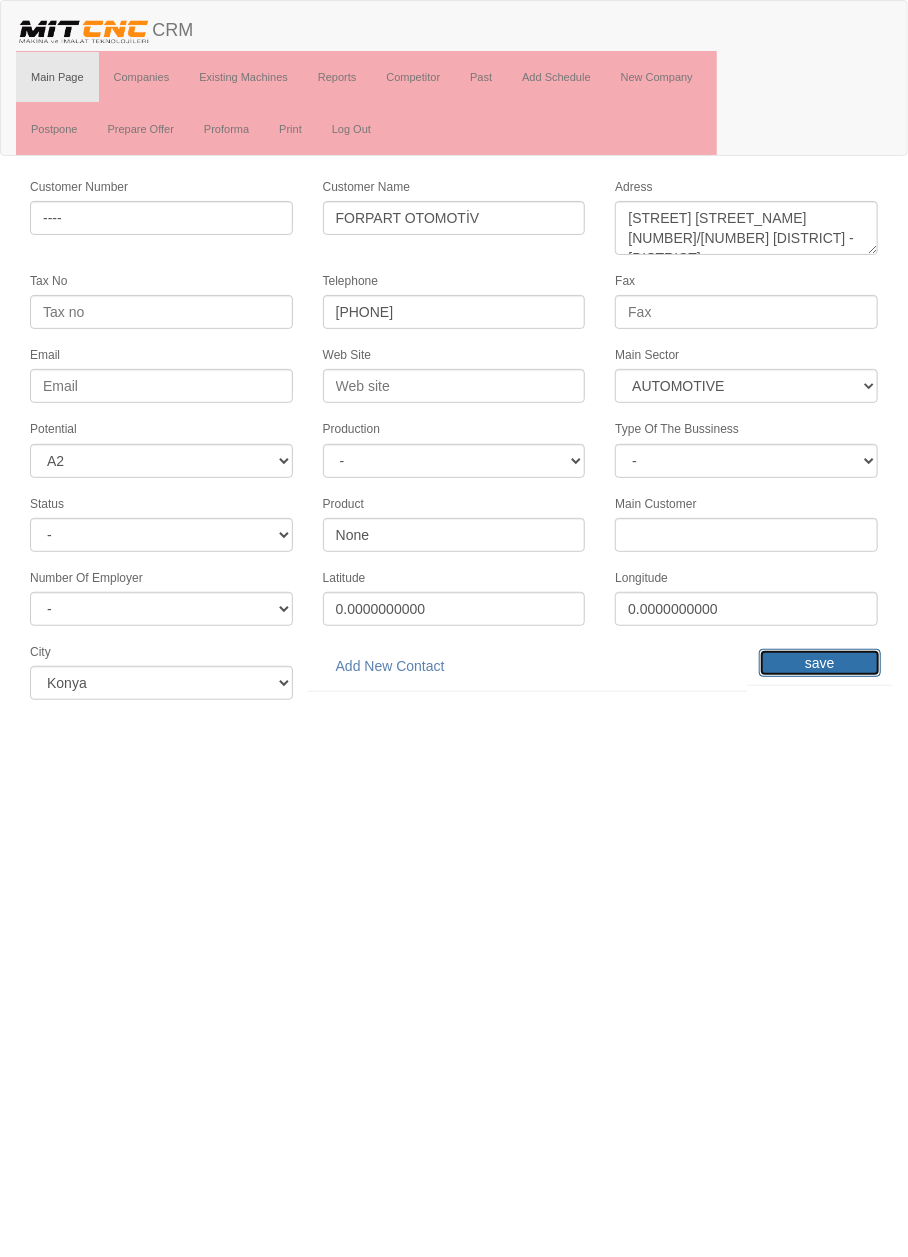 click on "save" at bounding box center (820, 663) 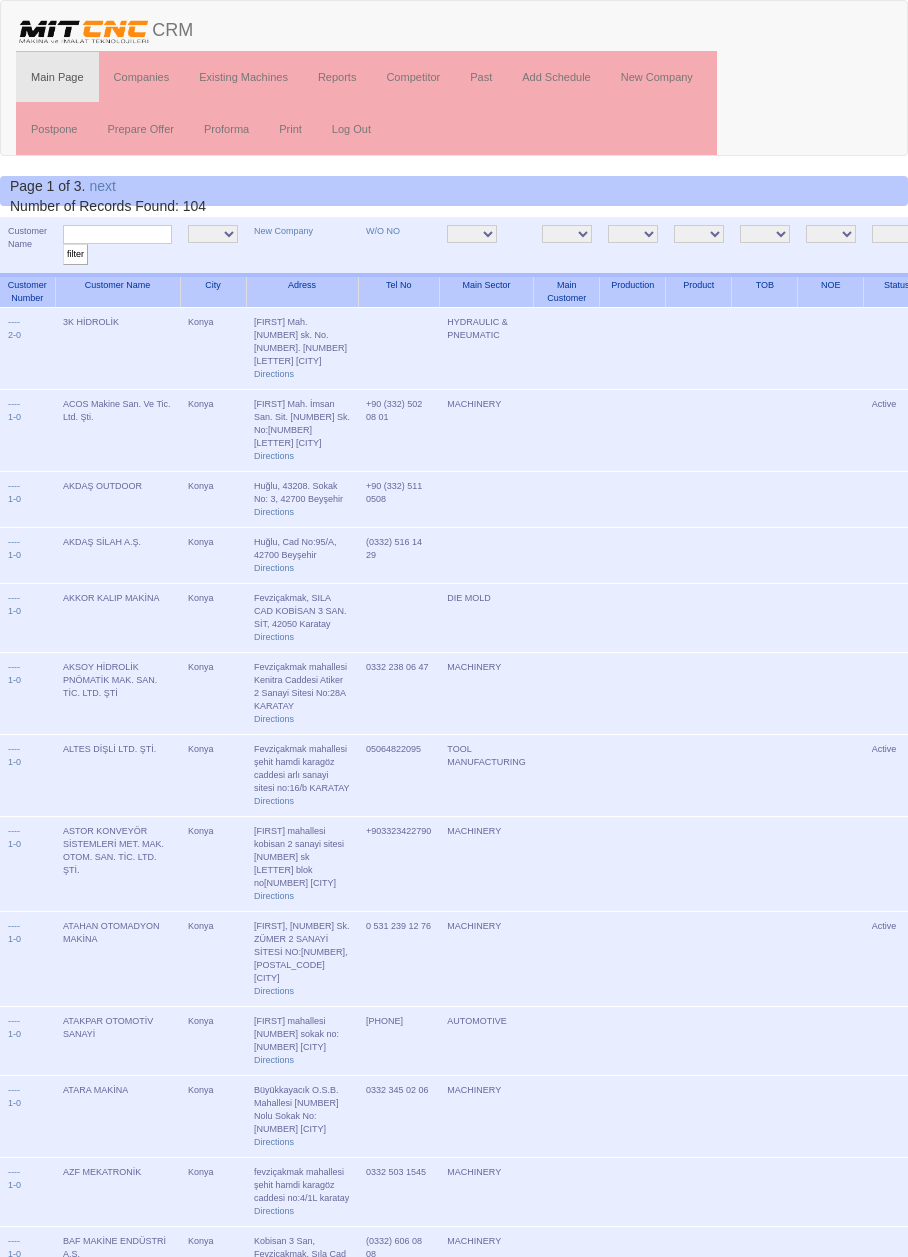 scroll, scrollTop: 0, scrollLeft: 0, axis: both 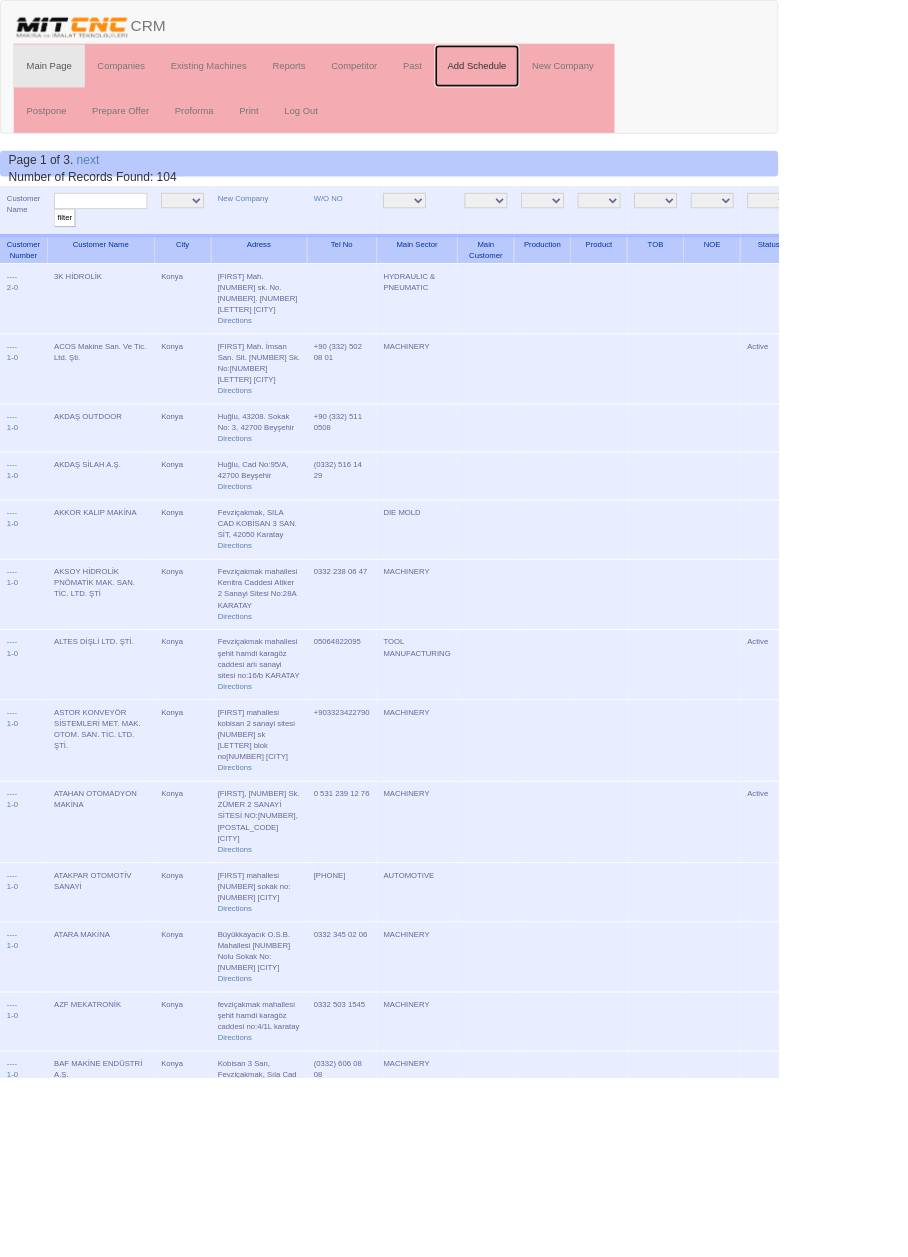click on "Add Schedule" at bounding box center (556, 77) 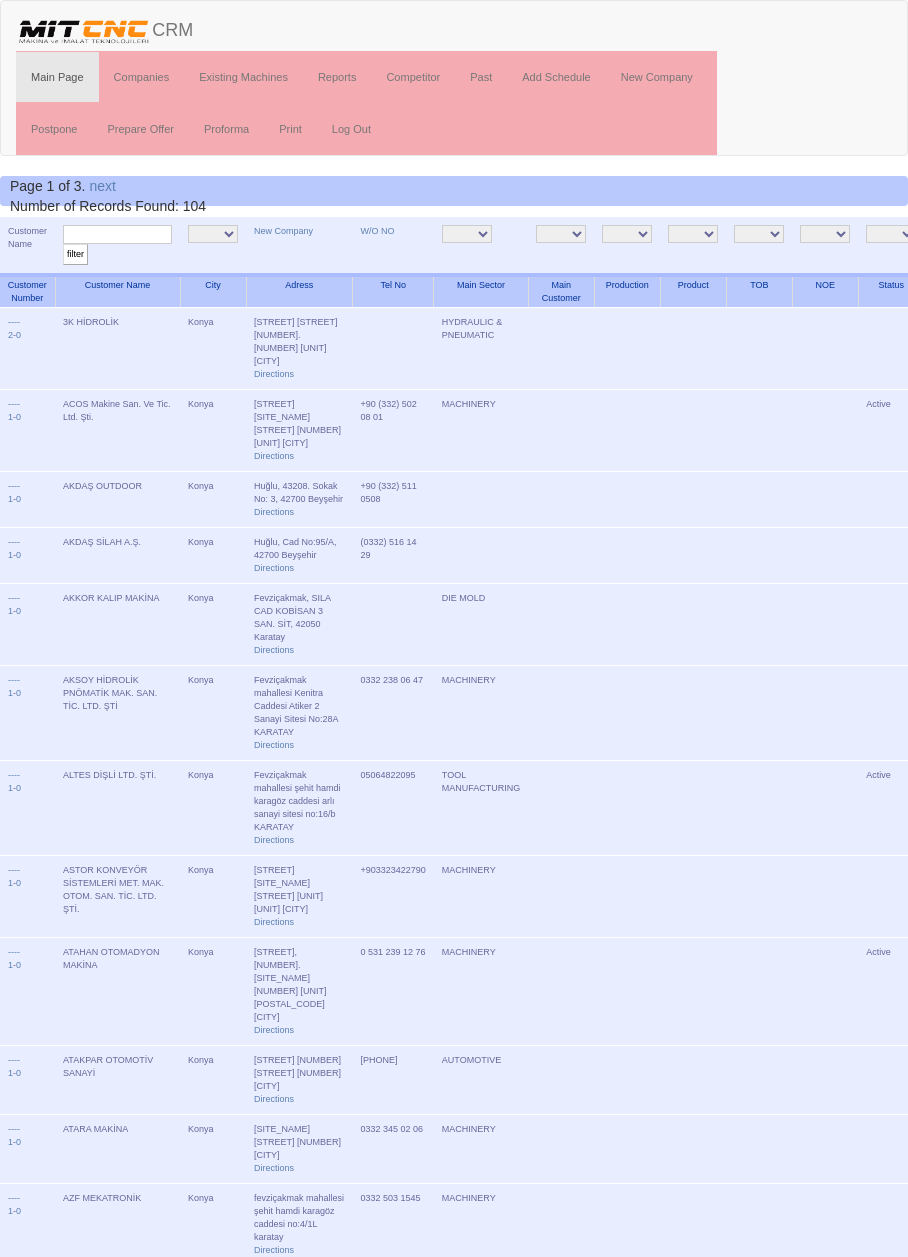 scroll, scrollTop: 0, scrollLeft: 0, axis: both 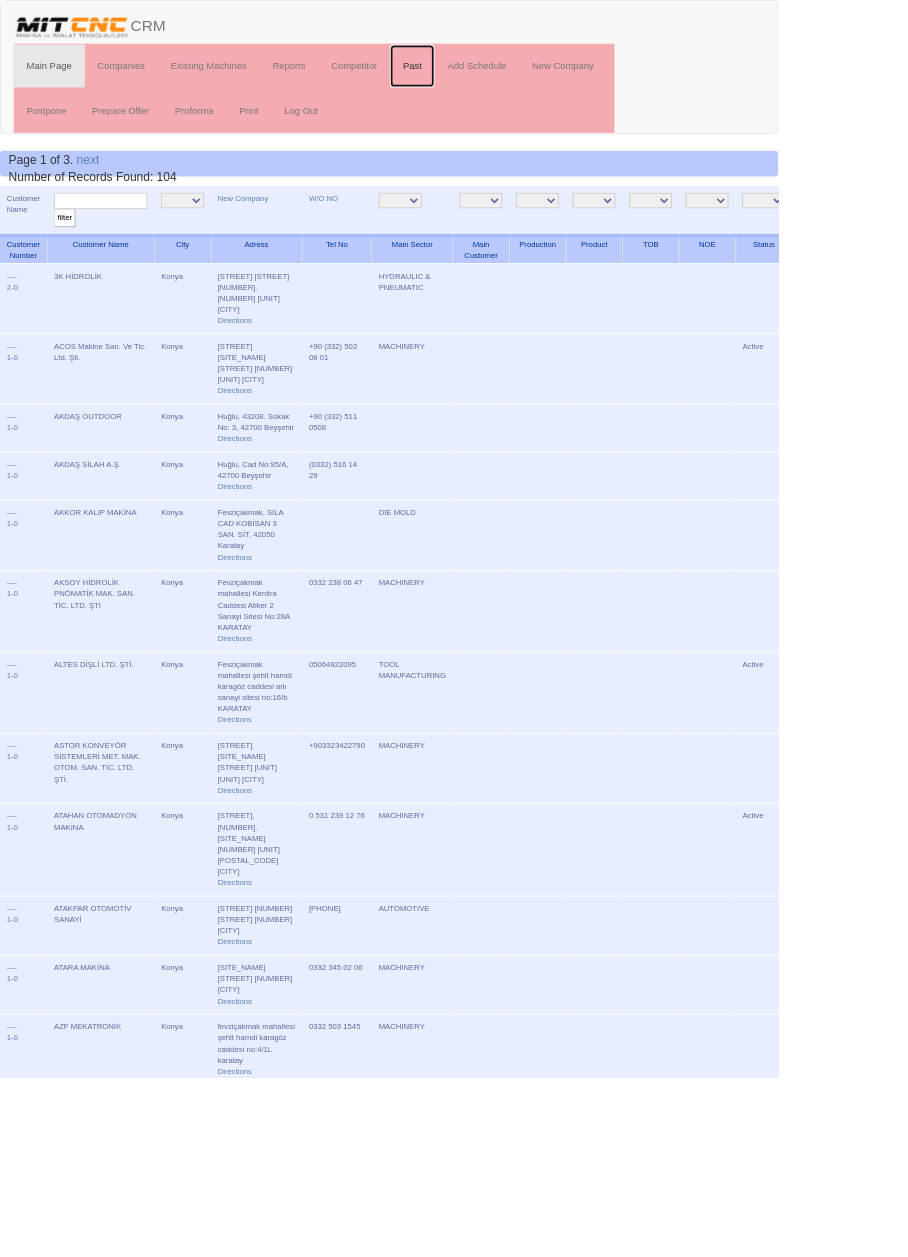 click on "Past" at bounding box center (481, 77) 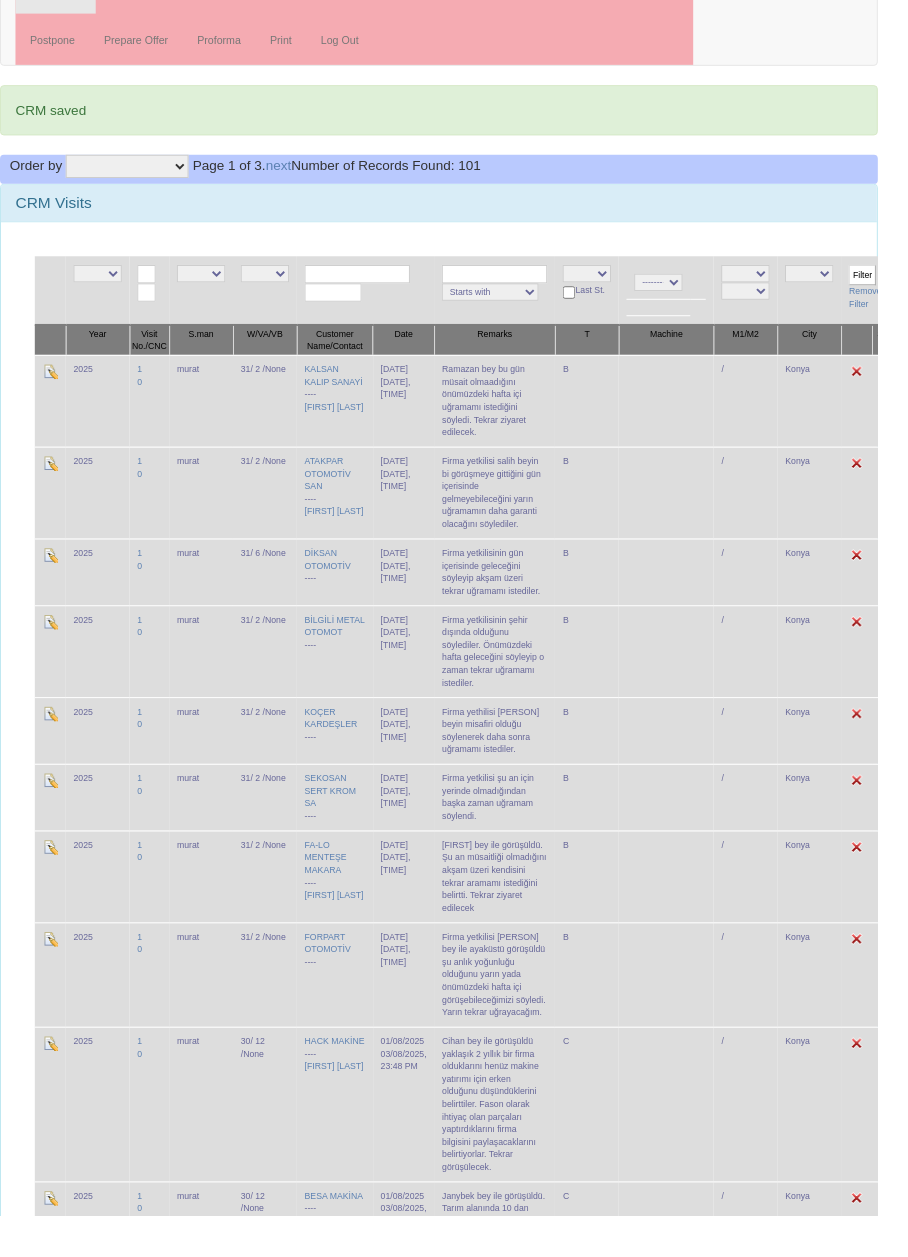 scroll, scrollTop: 0, scrollLeft: 0, axis: both 